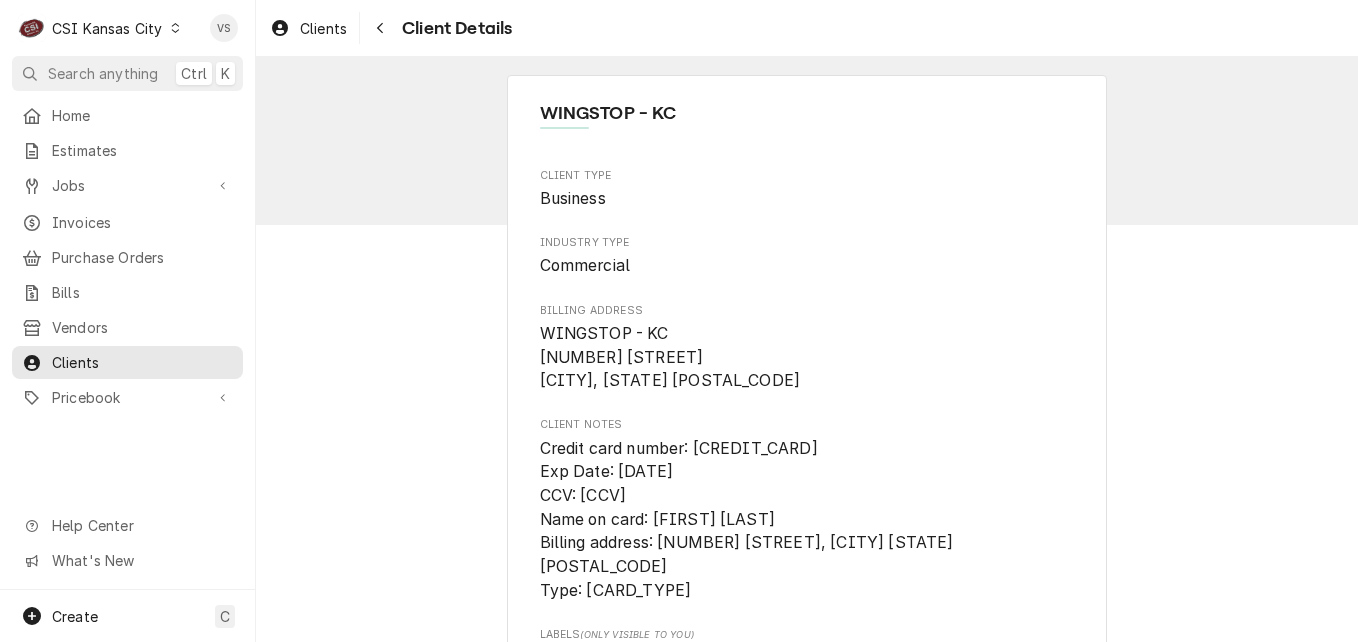 scroll, scrollTop: 0, scrollLeft: 0, axis: both 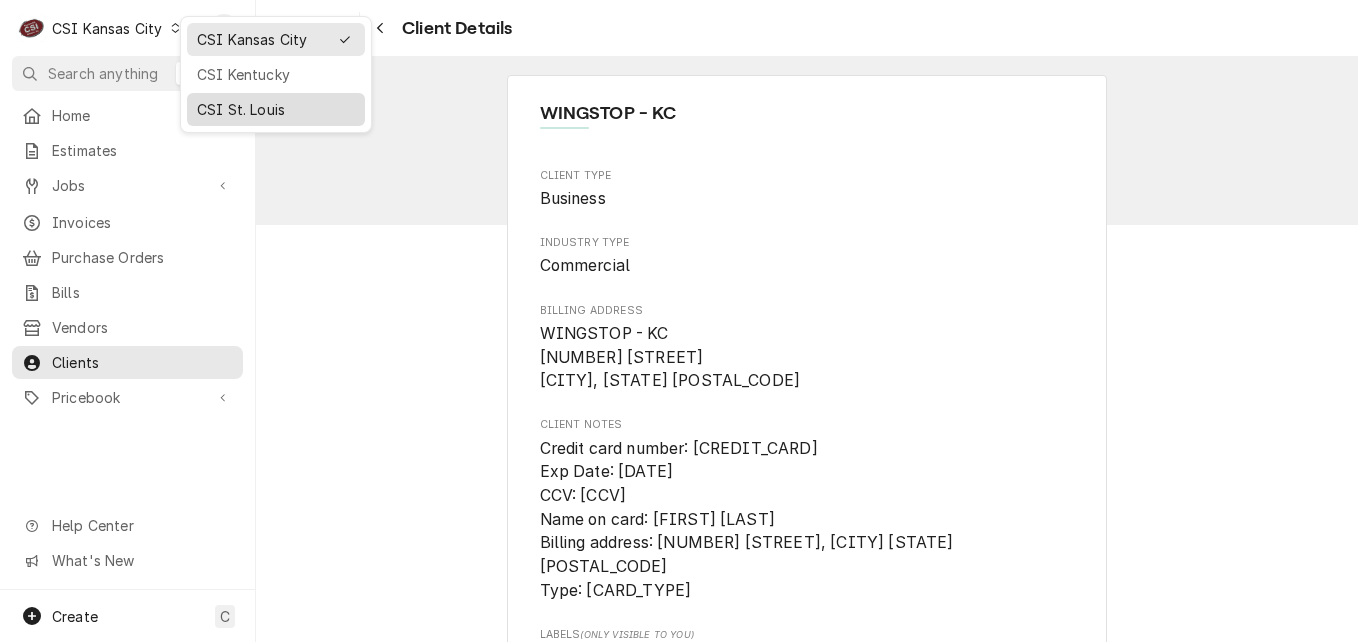 click on "CSI St. Louis" at bounding box center [276, 109] 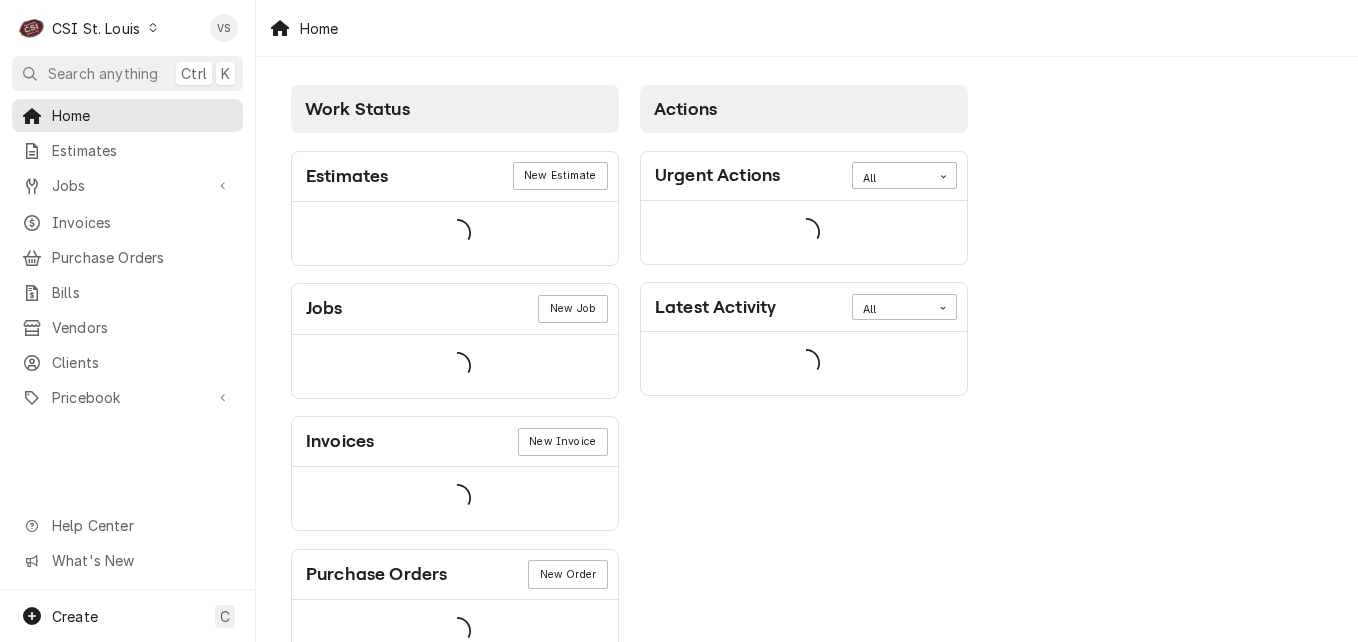scroll, scrollTop: 0, scrollLeft: 0, axis: both 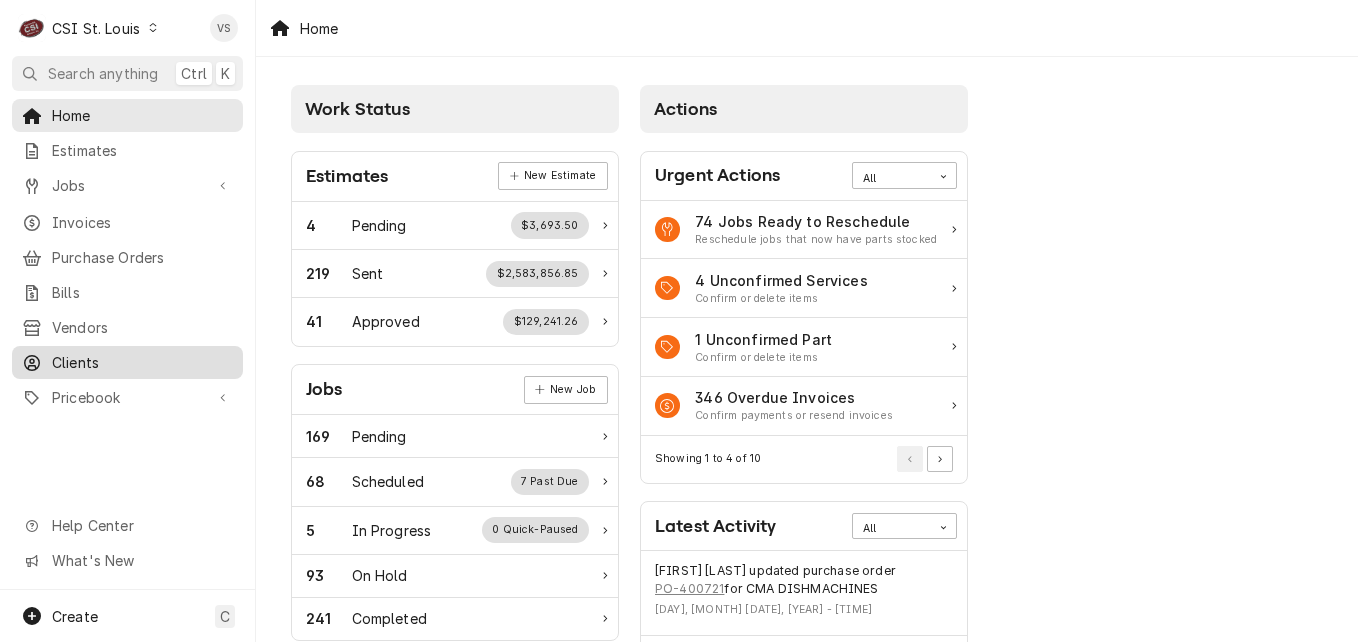 click on "Clients" at bounding box center (142, 362) 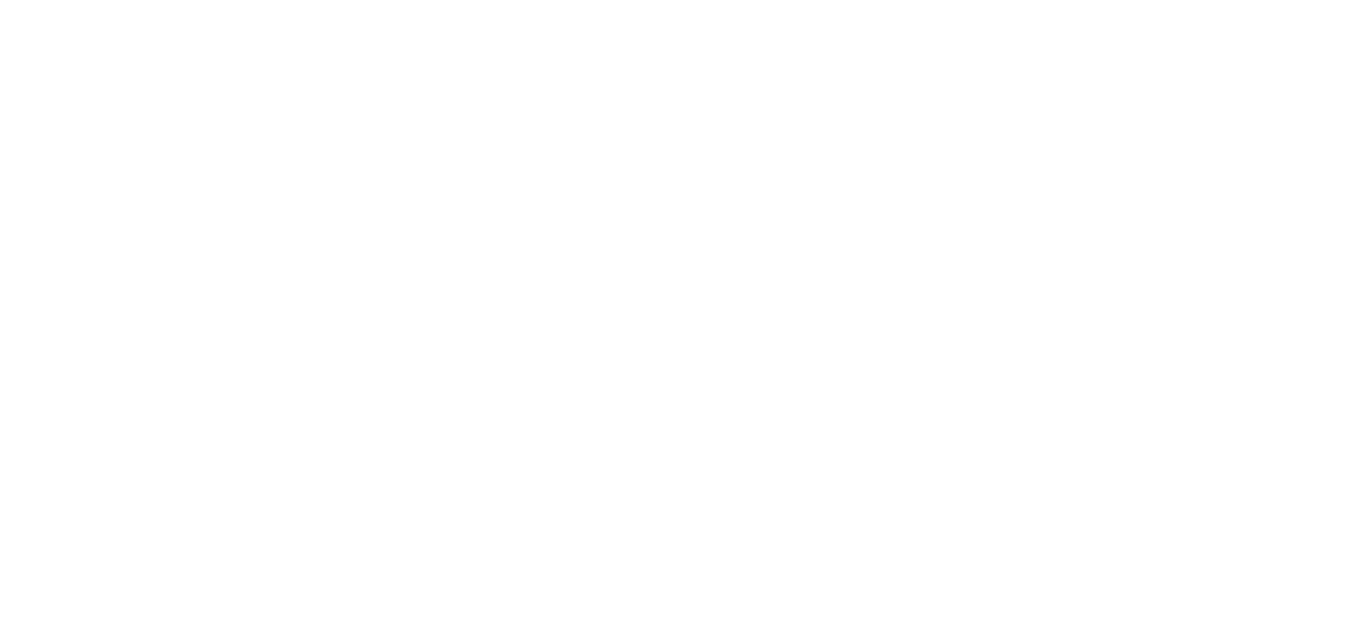 scroll, scrollTop: 0, scrollLeft: 0, axis: both 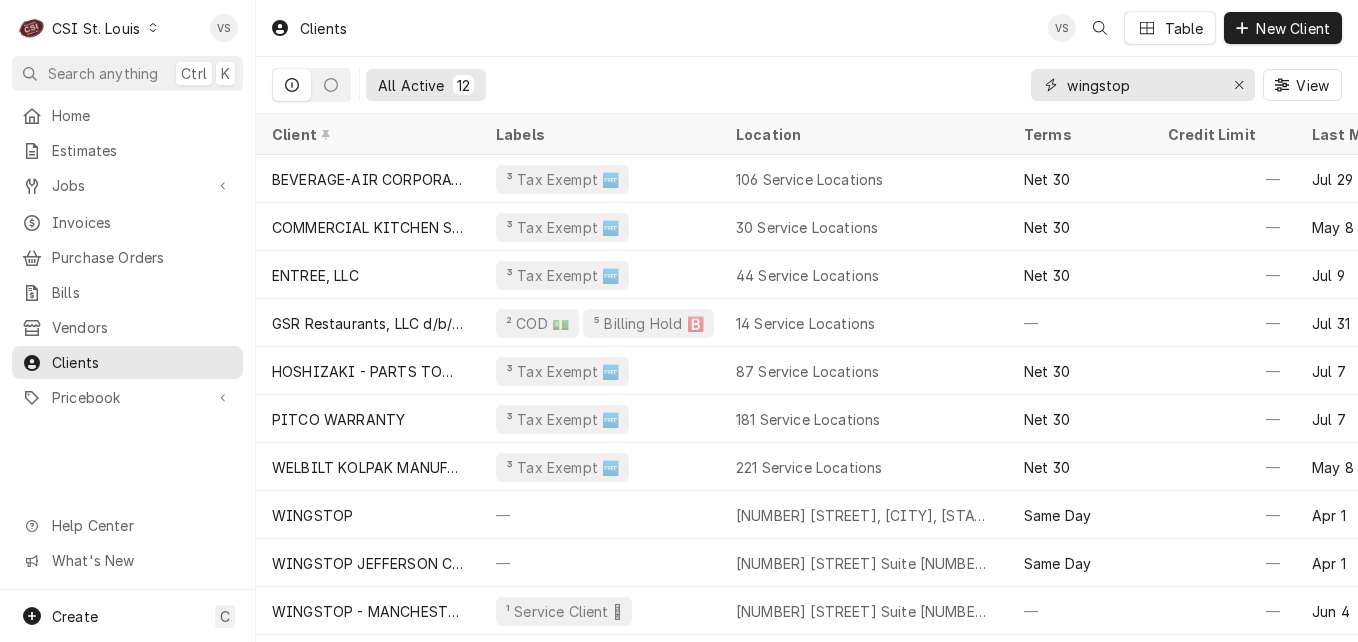 drag, startPoint x: 1169, startPoint y: 92, endPoint x: 1036, endPoint y: 92, distance: 133 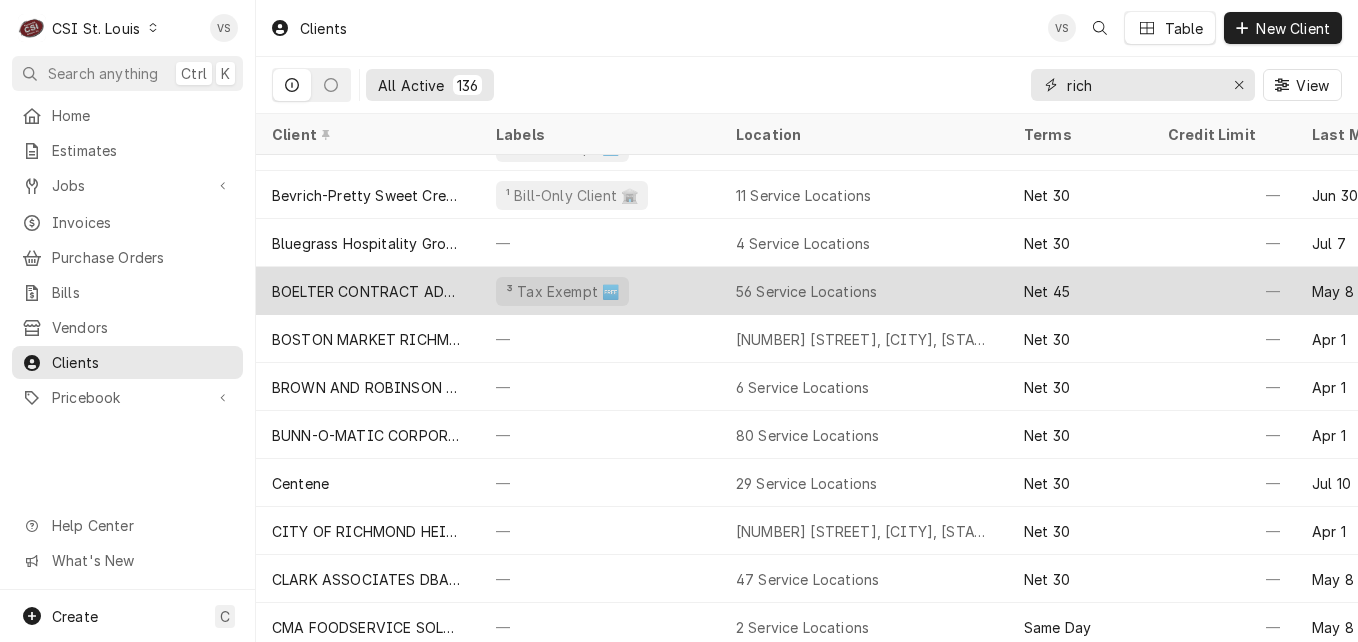 scroll, scrollTop: 675, scrollLeft: 0, axis: vertical 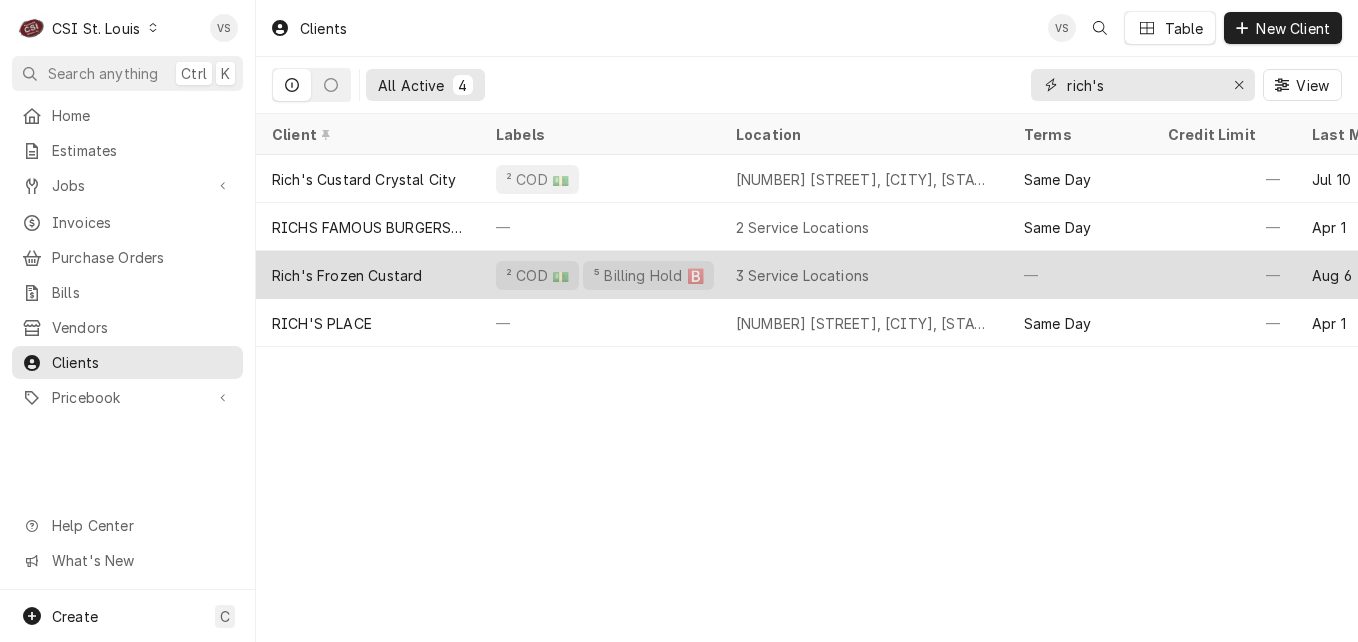 type on "rich's" 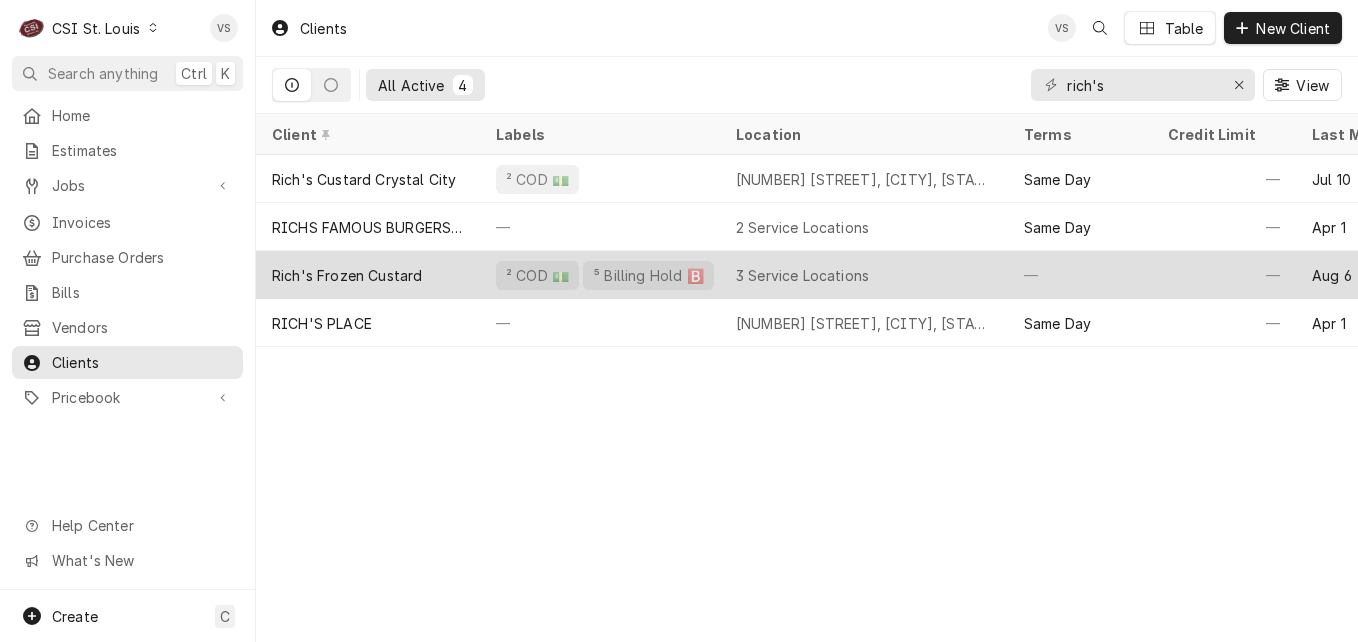 click on "Rich's Frozen Custard" at bounding box center (347, 275) 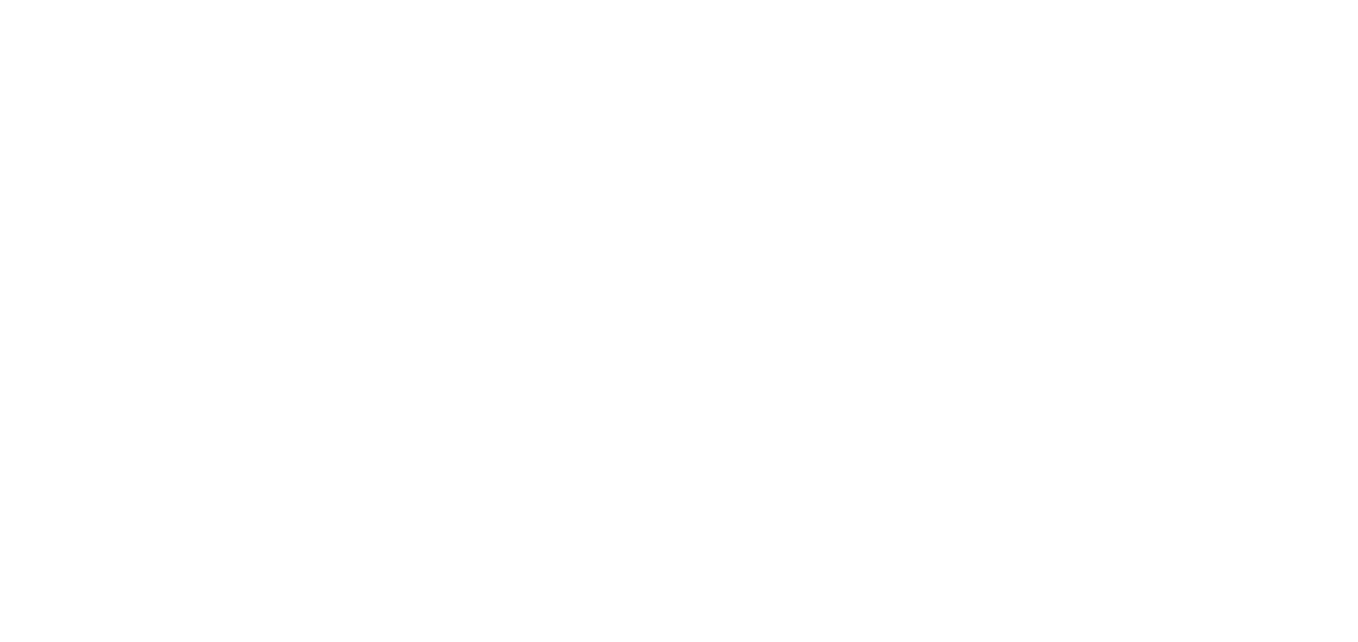 scroll, scrollTop: 0, scrollLeft: 0, axis: both 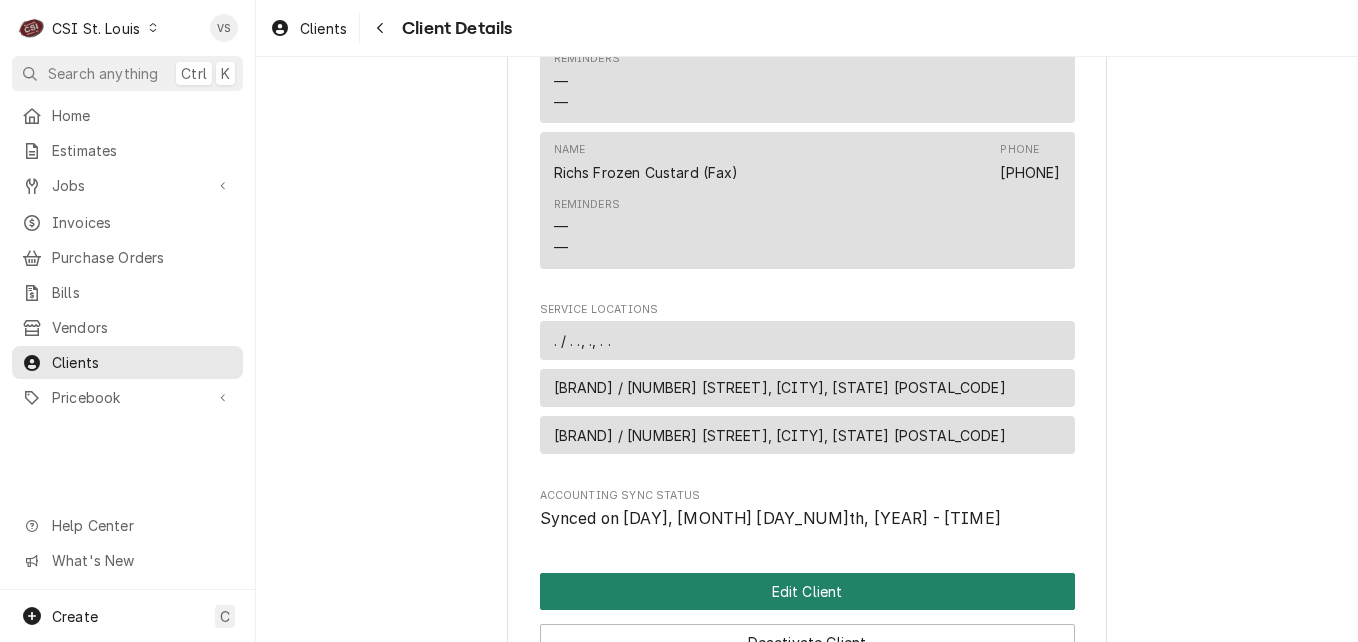 click on "Edit Client" at bounding box center [807, 591] 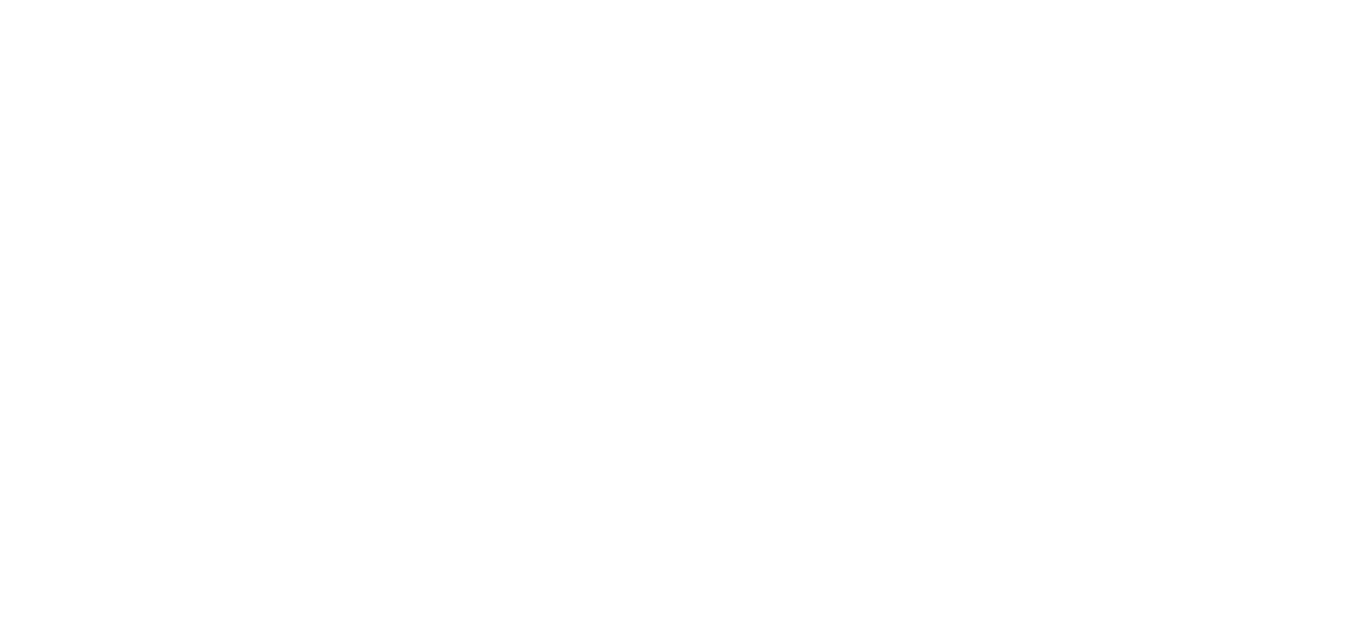 scroll, scrollTop: 0, scrollLeft: 0, axis: both 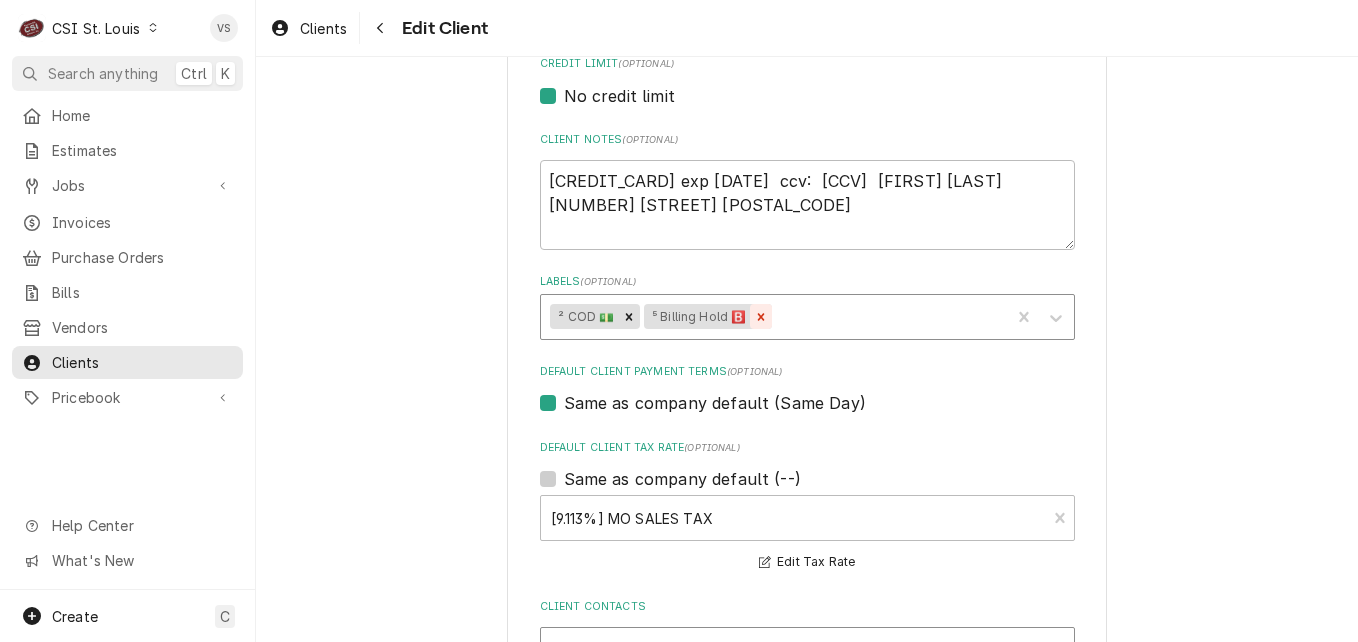 click on "Default Client Payment Terms  (optional) Same as company default (Same Day)" at bounding box center (807, 389) 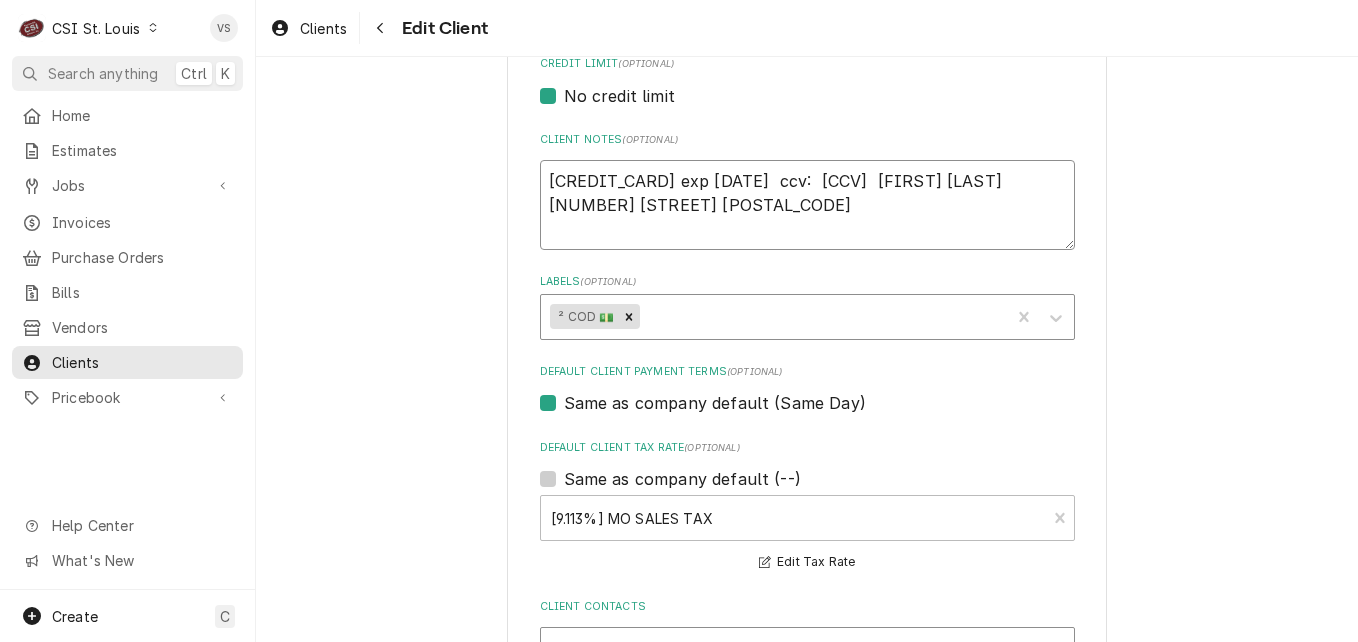 drag, startPoint x: 706, startPoint y: 179, endPoint x: 506, endPoint y: 173, distance: 200.08998 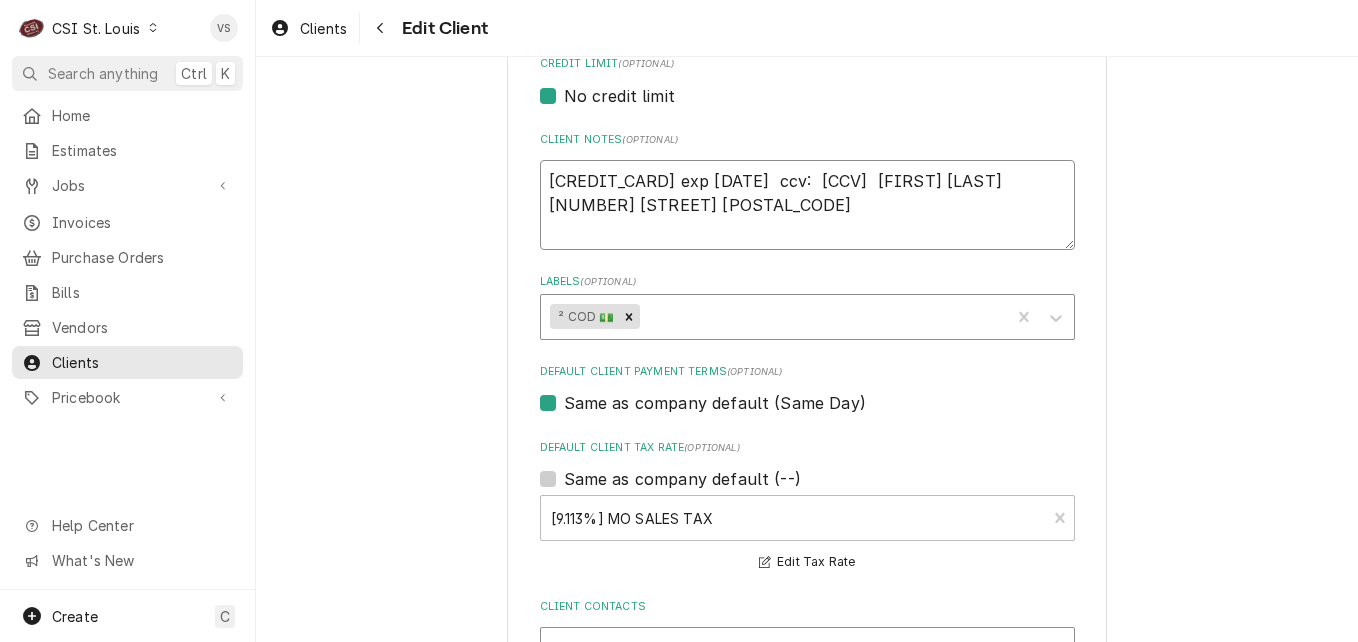 type on "x" 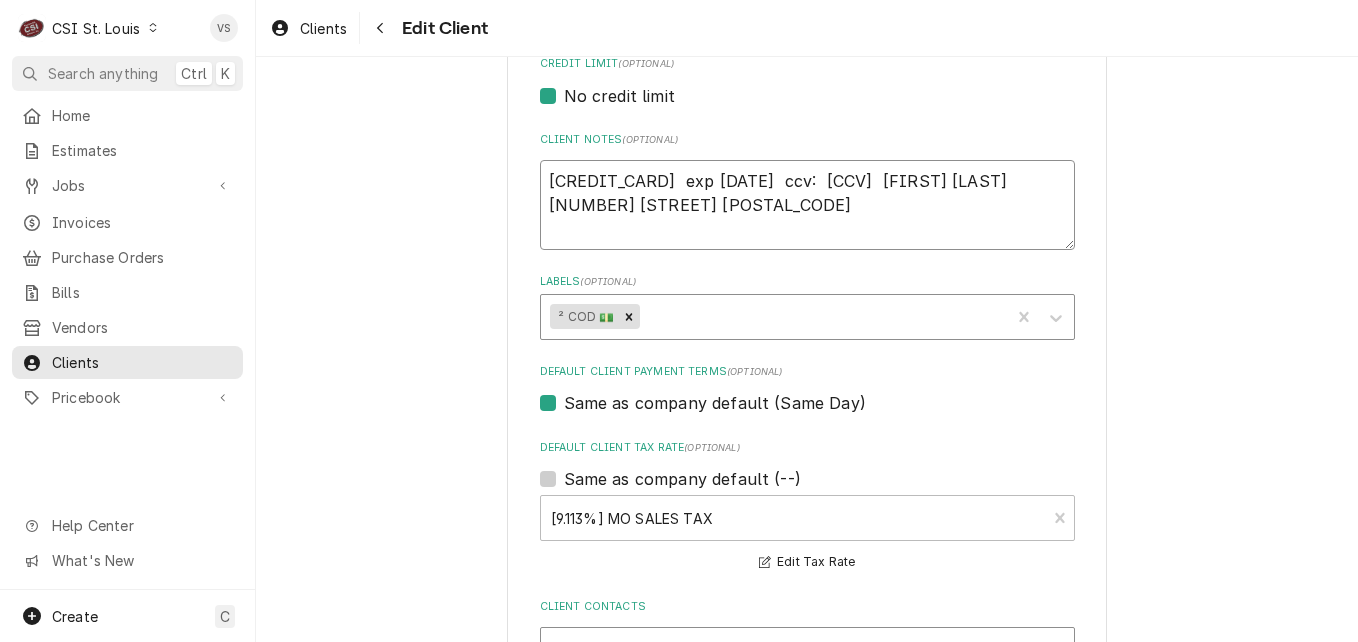type on "x" 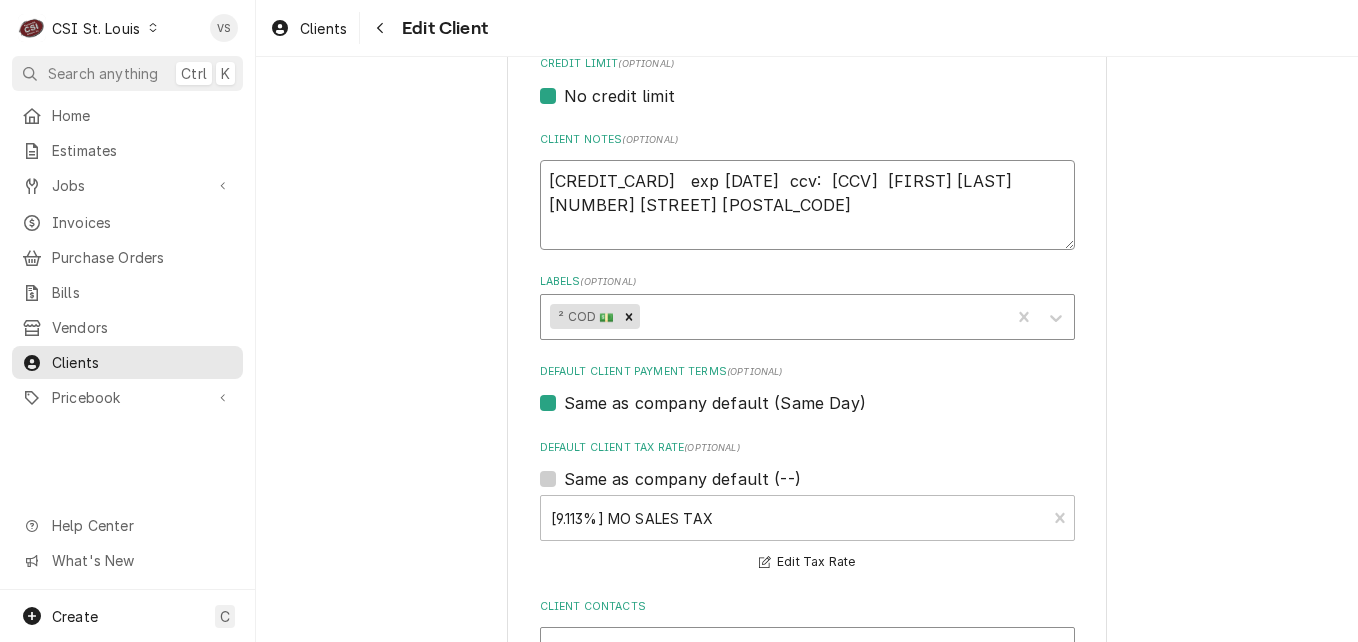 drag, startPoint x: 737, startPoint y: 178, endPoint x: 768, endPoint y: 176, distance: 31.06445 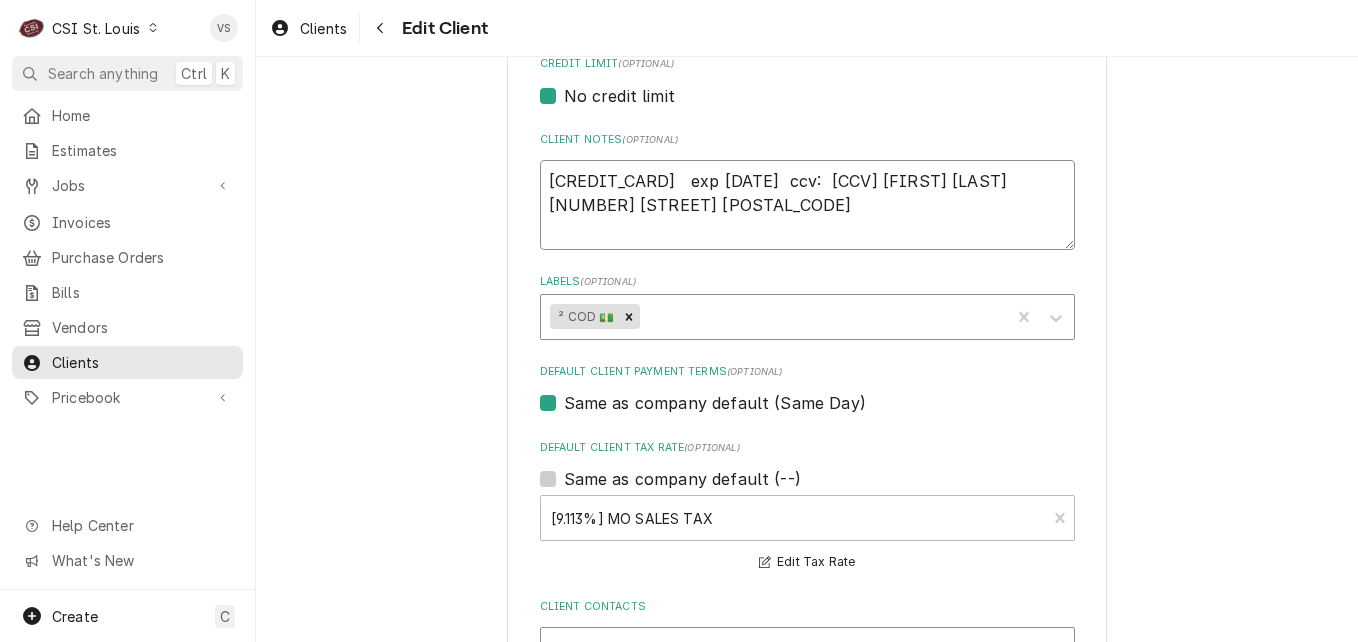 type on "x" 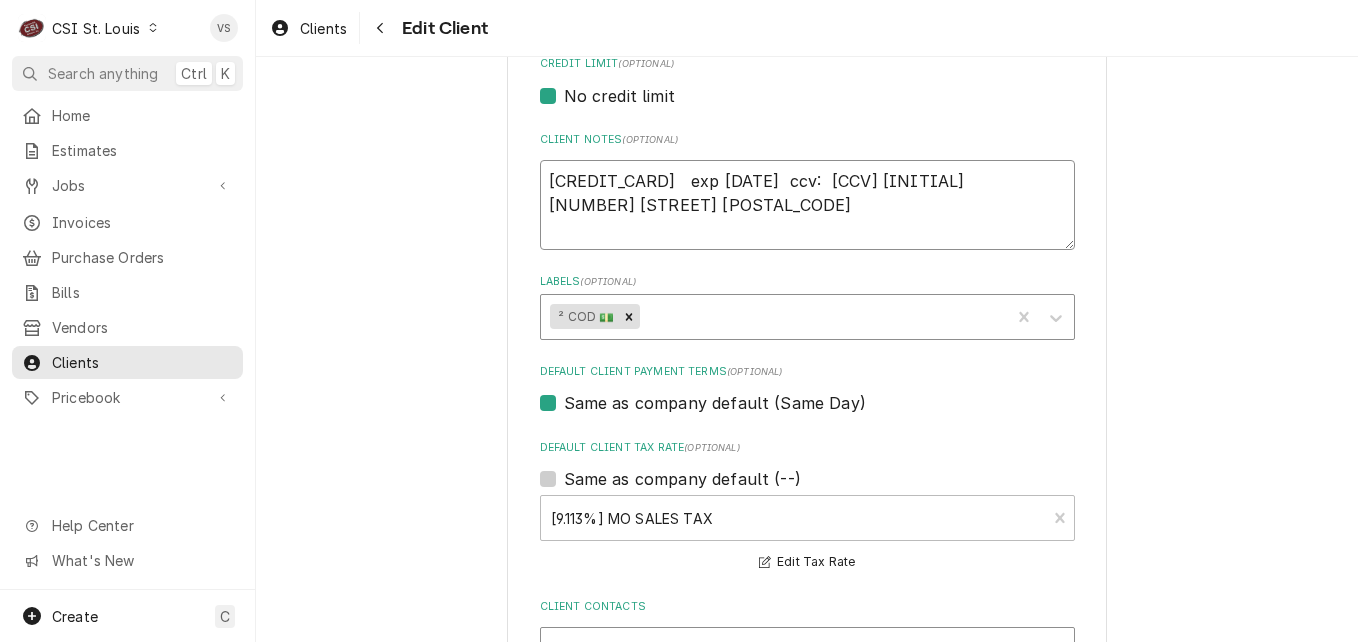 type on "x" 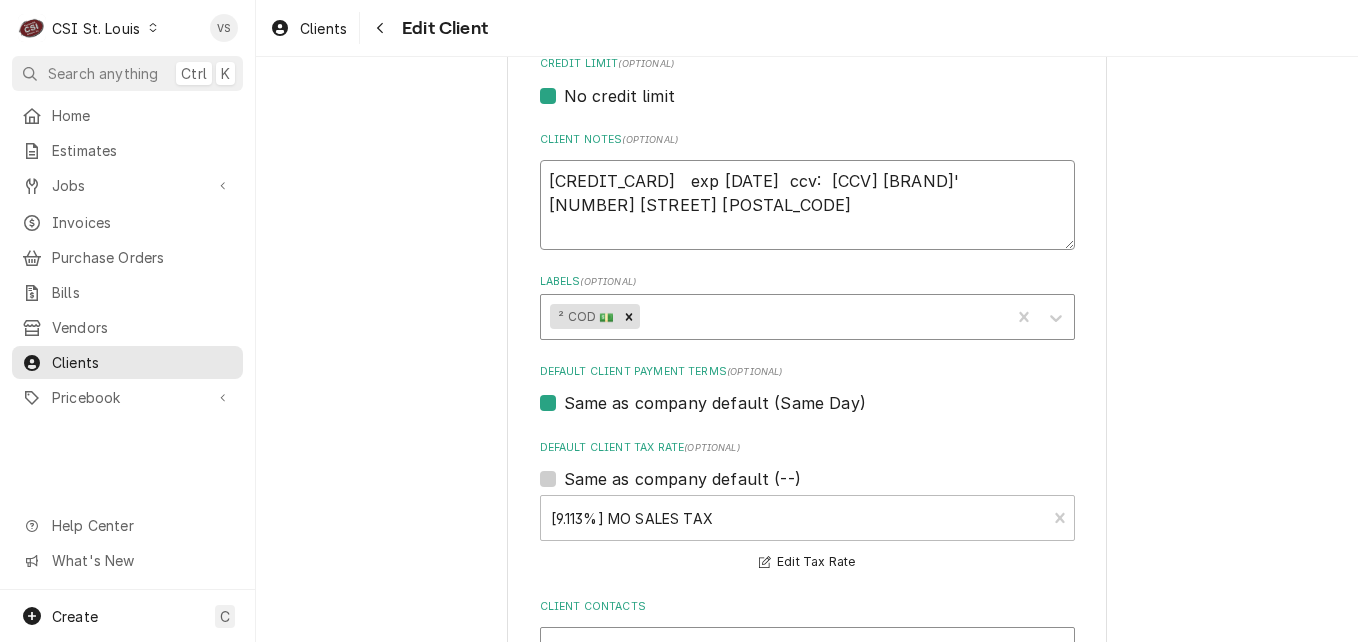 type on "x" 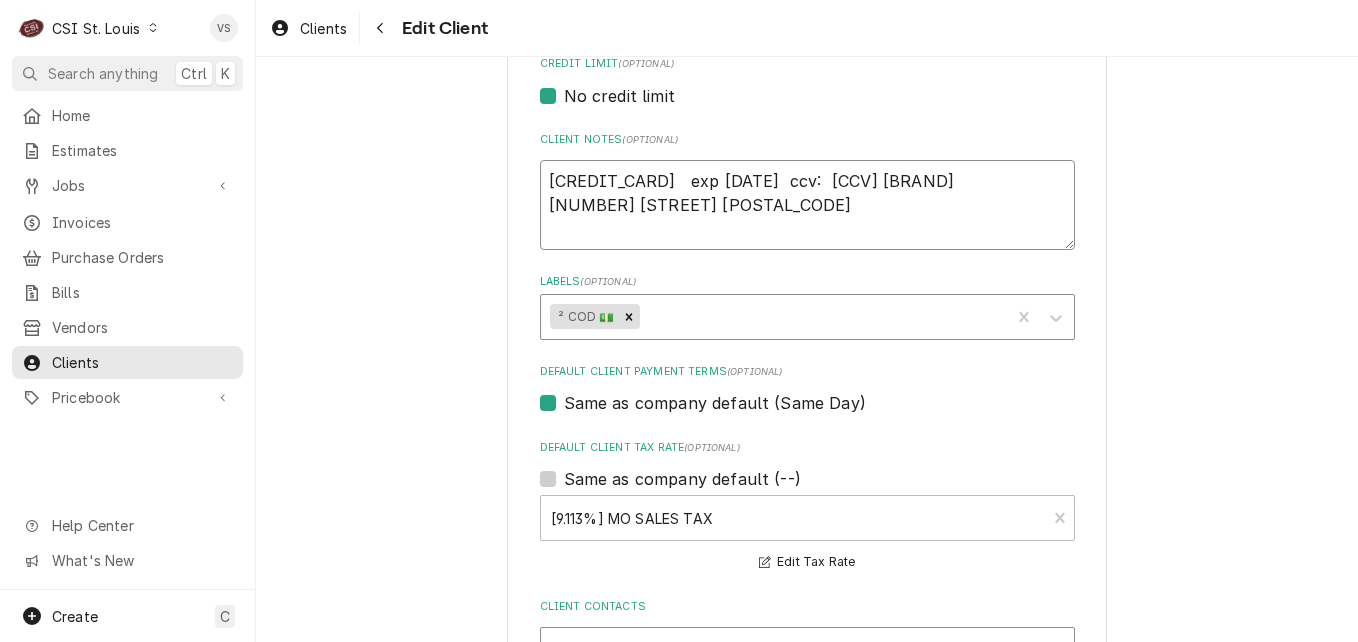 type on "x" 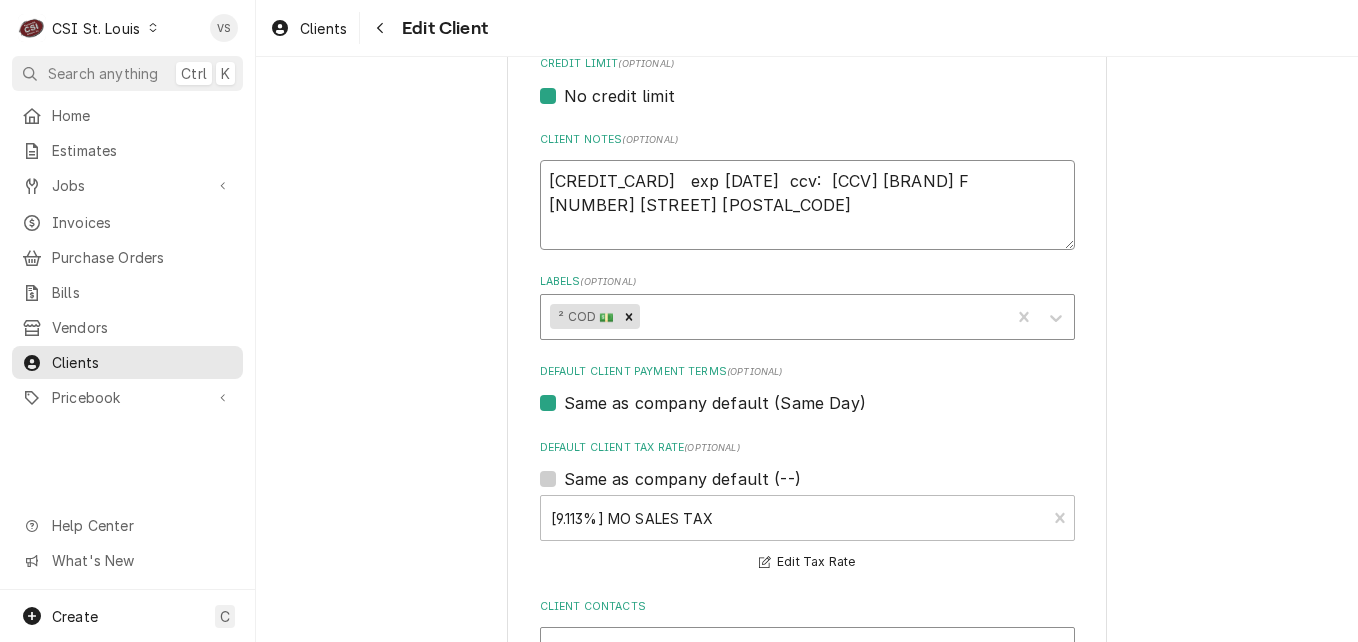 type on "x" 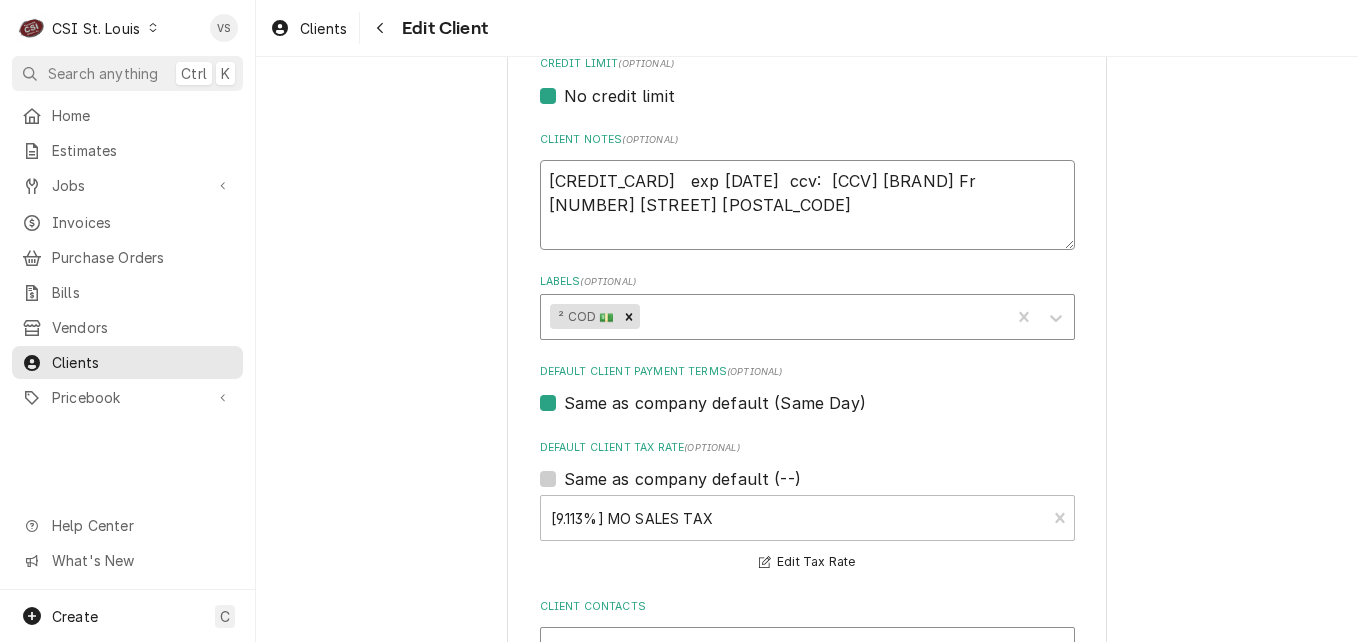type on "x" 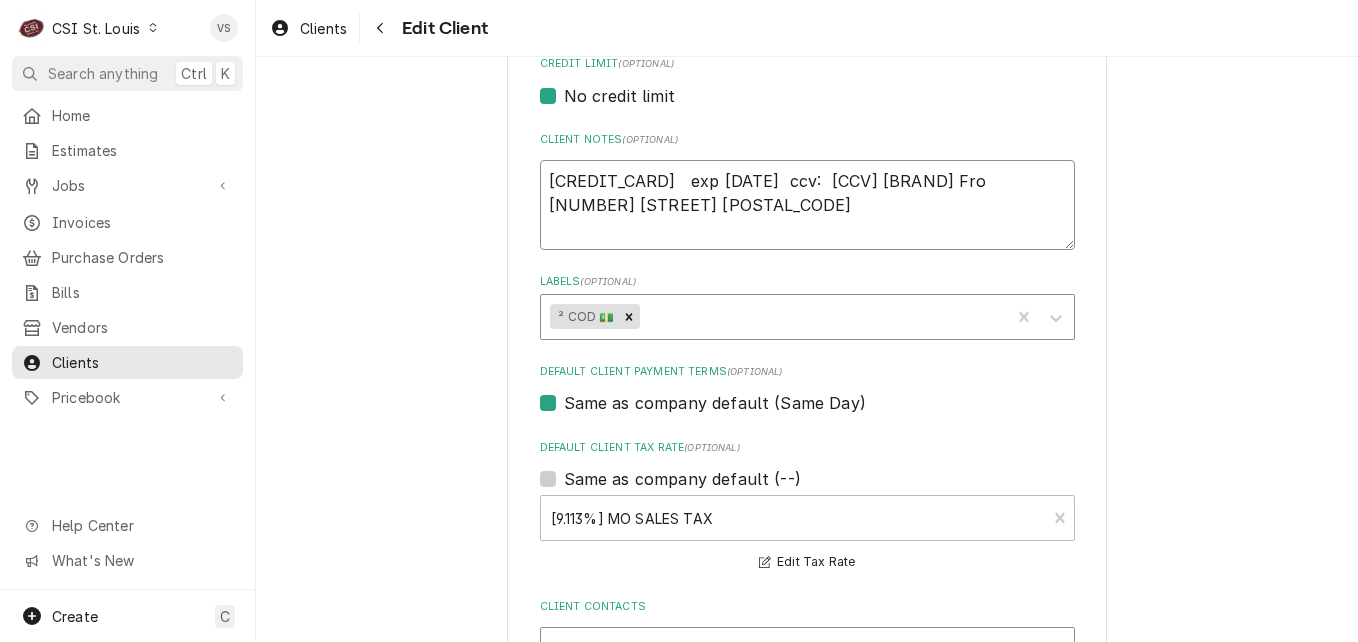 type on "x" 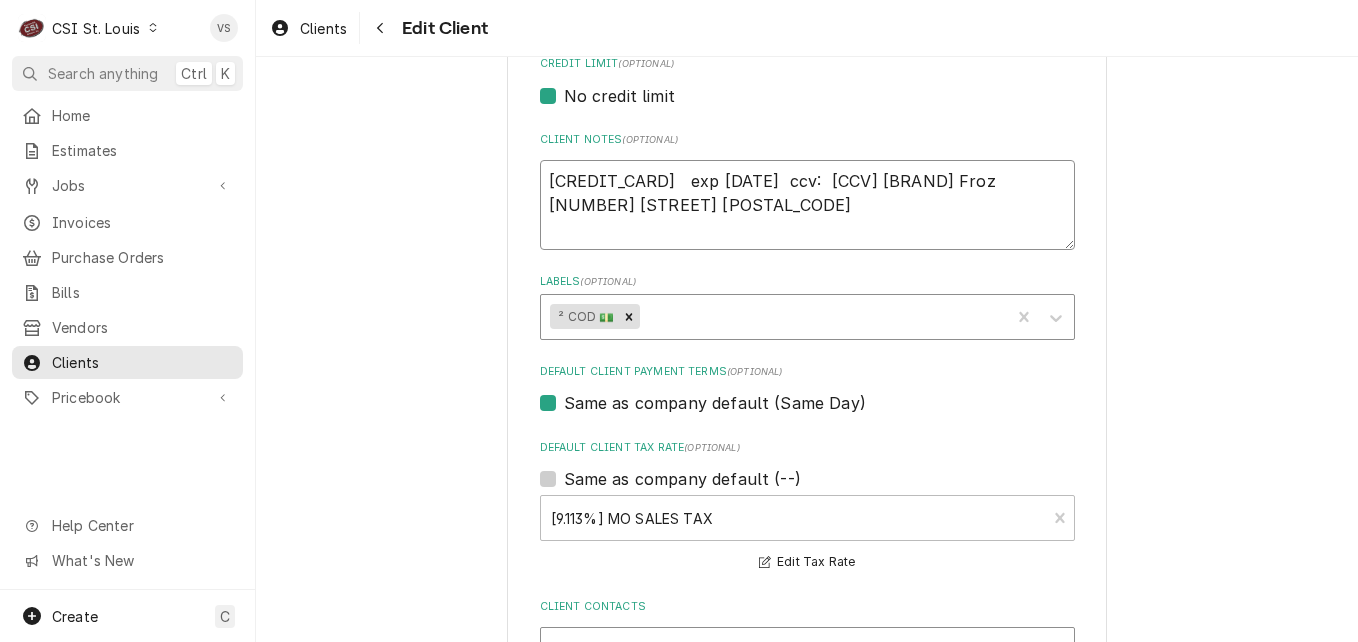 type on "x" 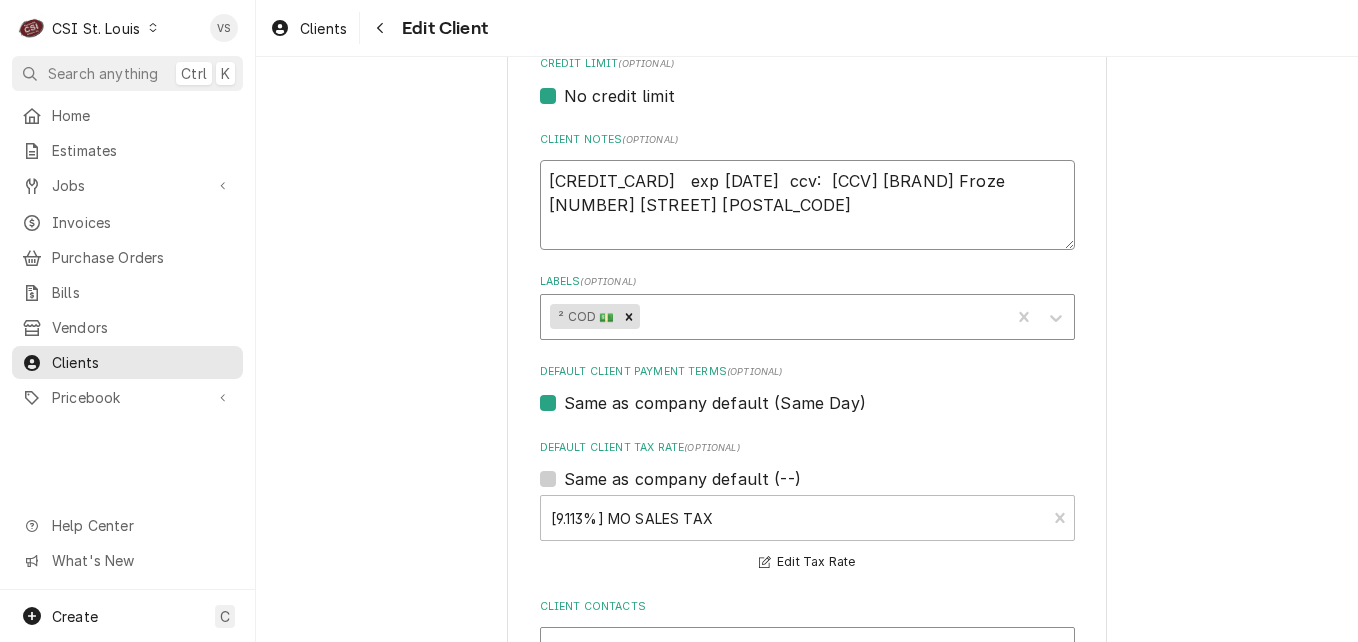 type on "x" 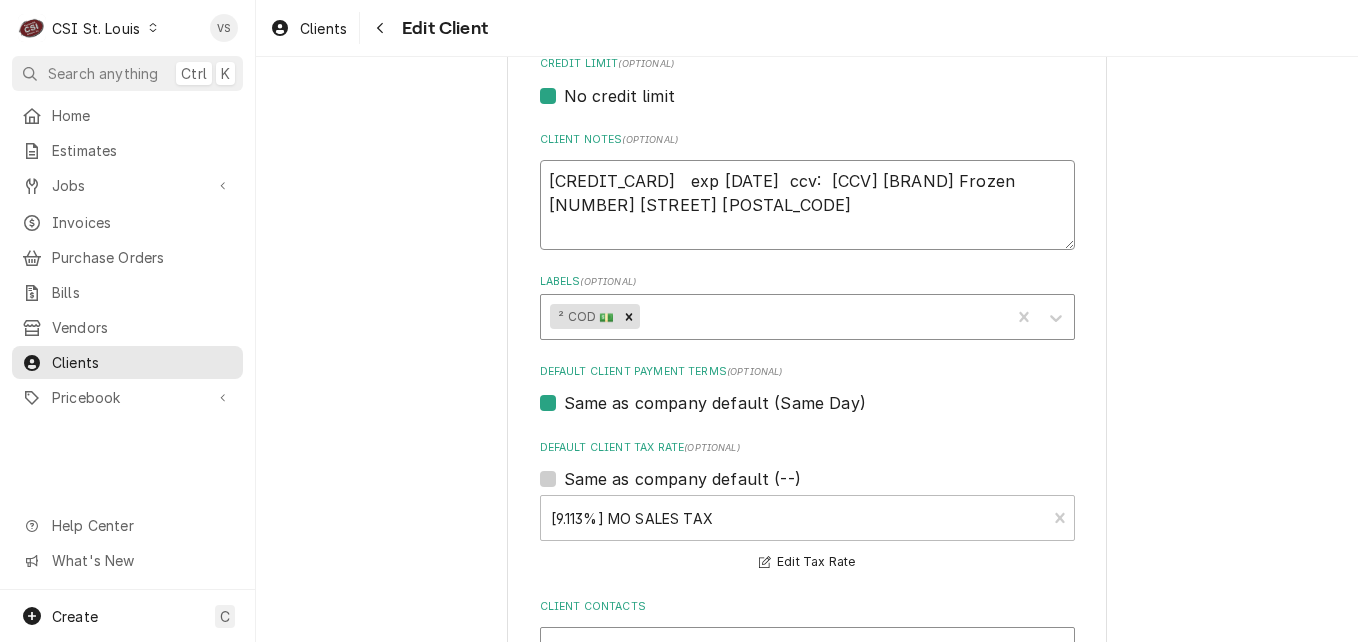 type on "x" 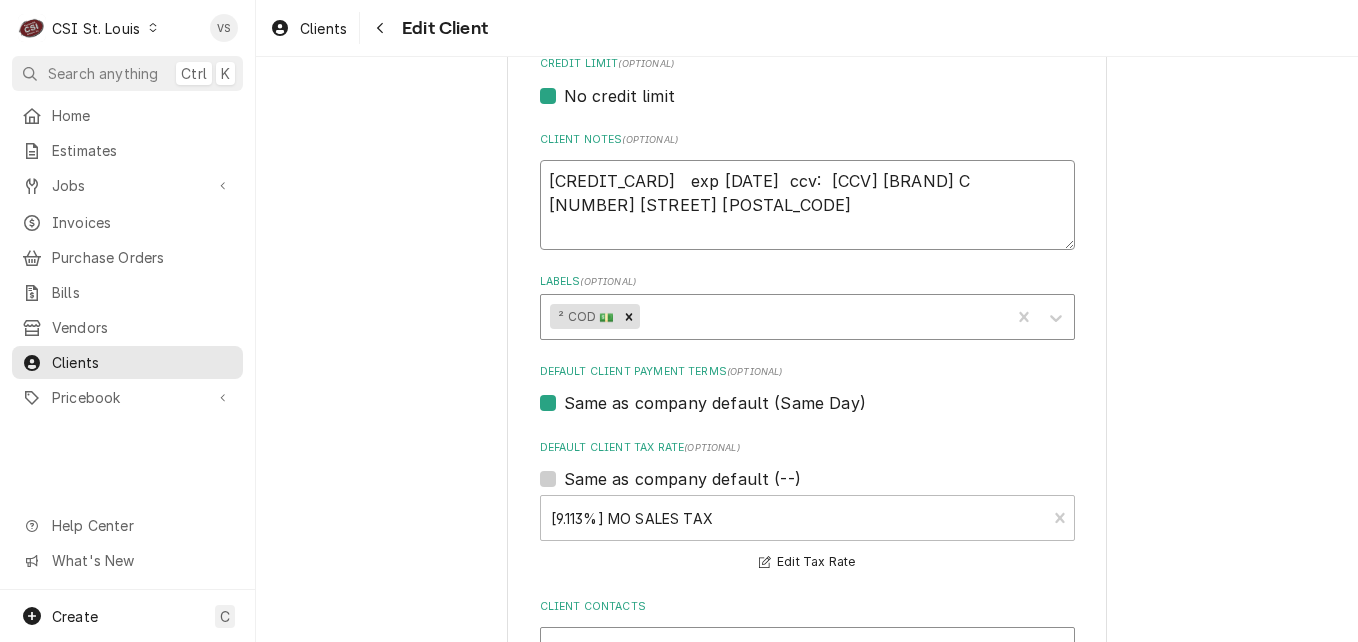 type on "x" 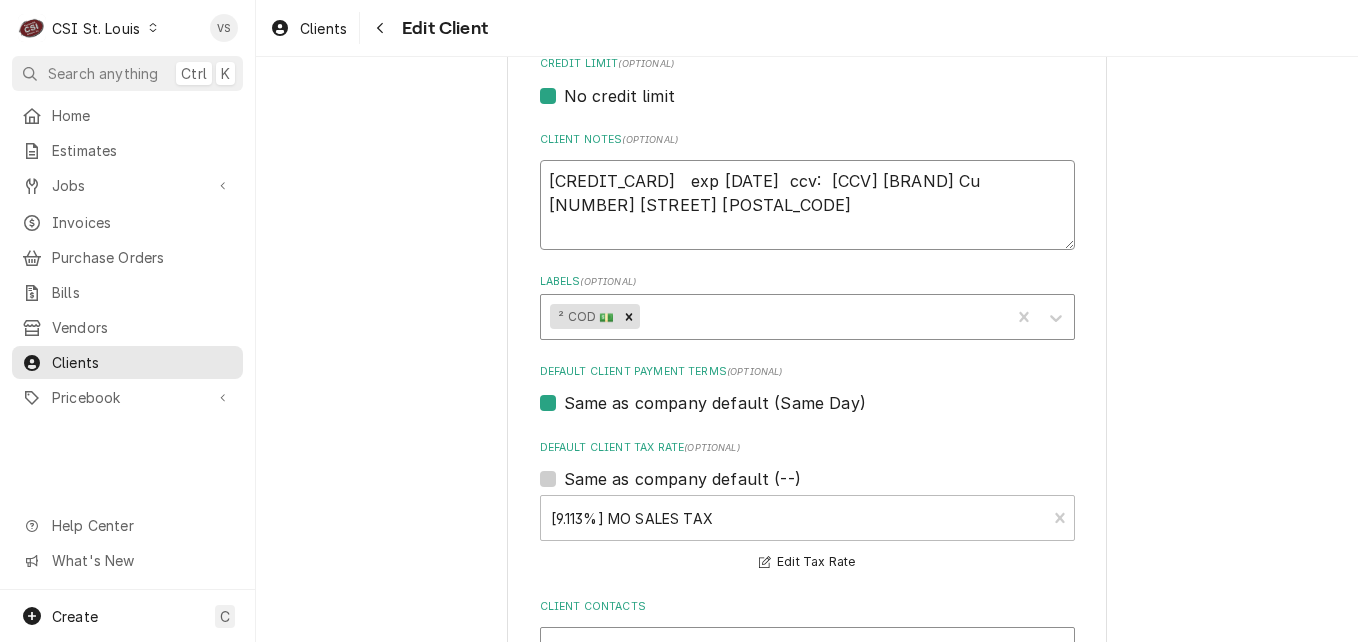 type on "x" 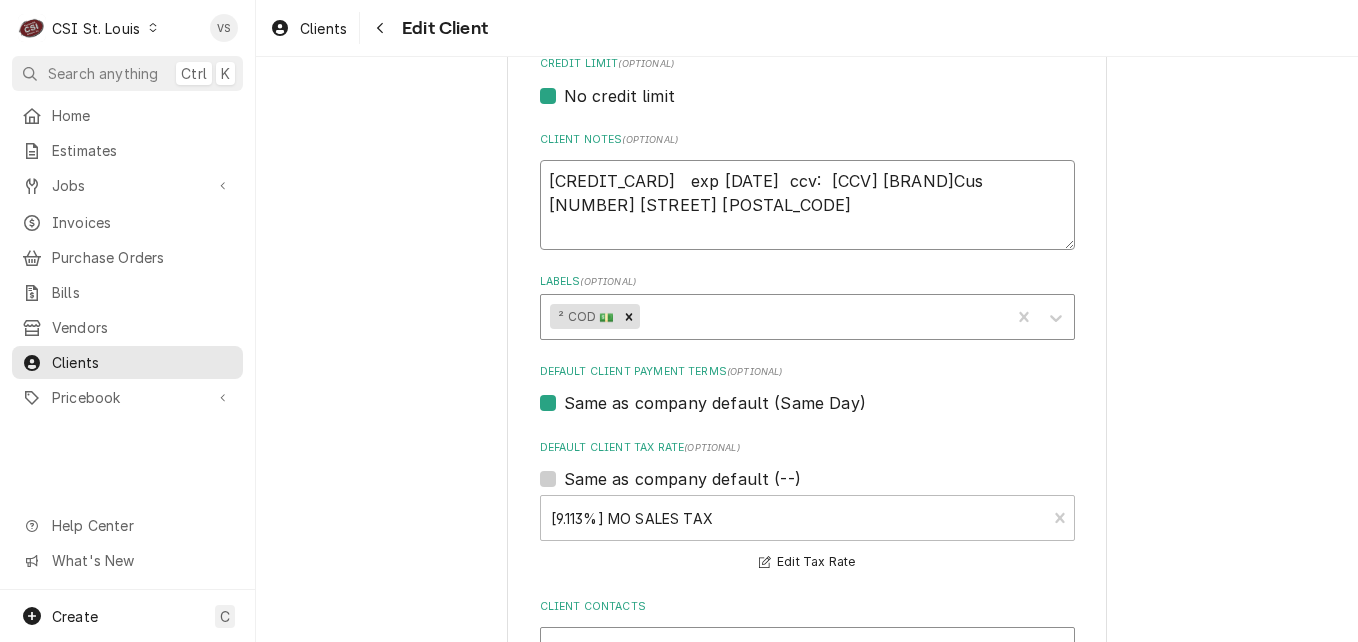 type on "x" 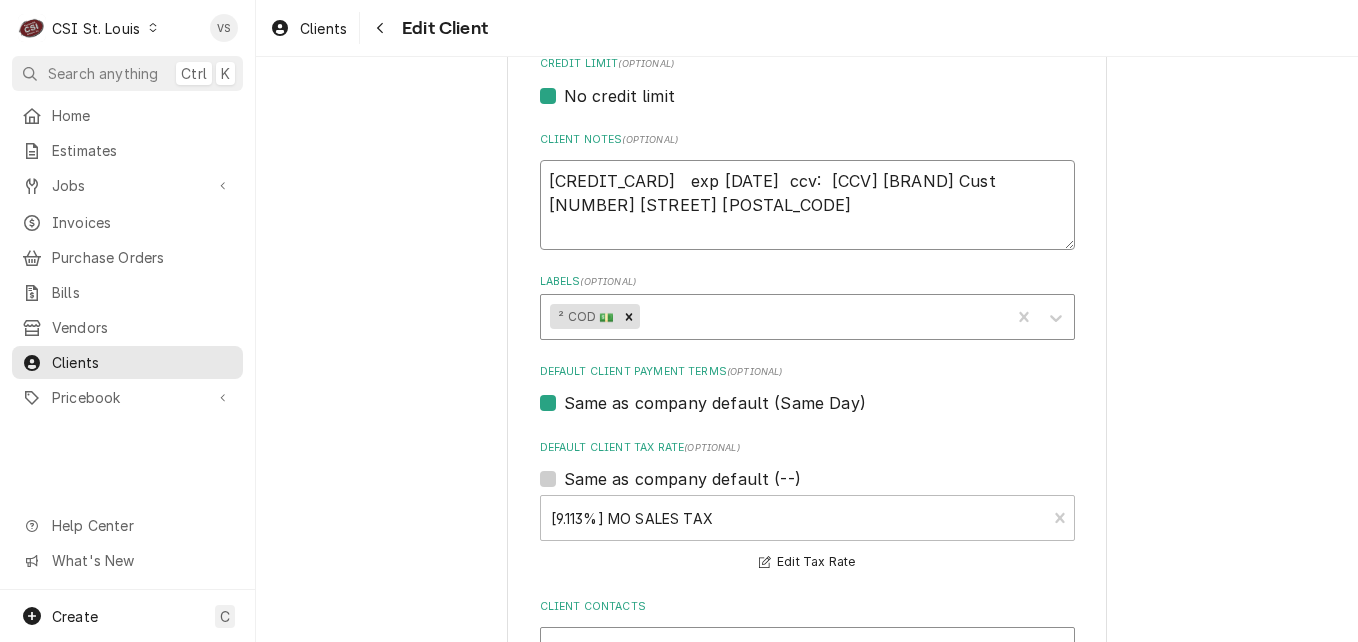 type on "x" 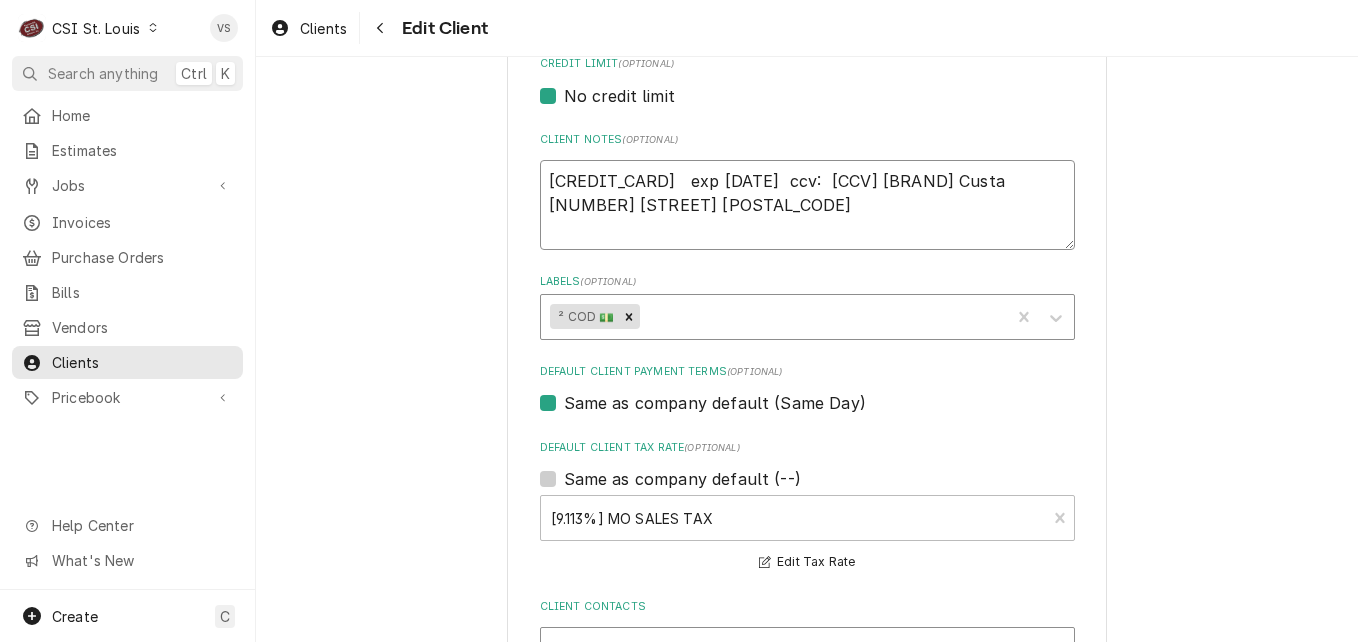 type on "x" 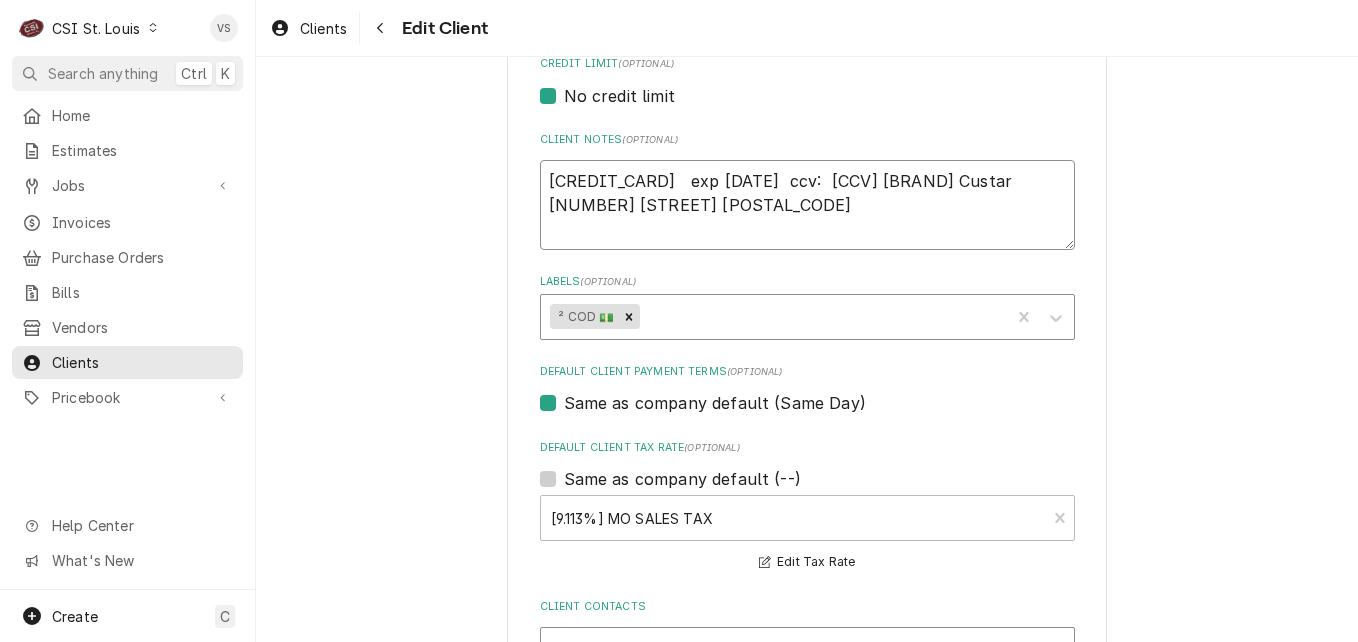 type on "x" 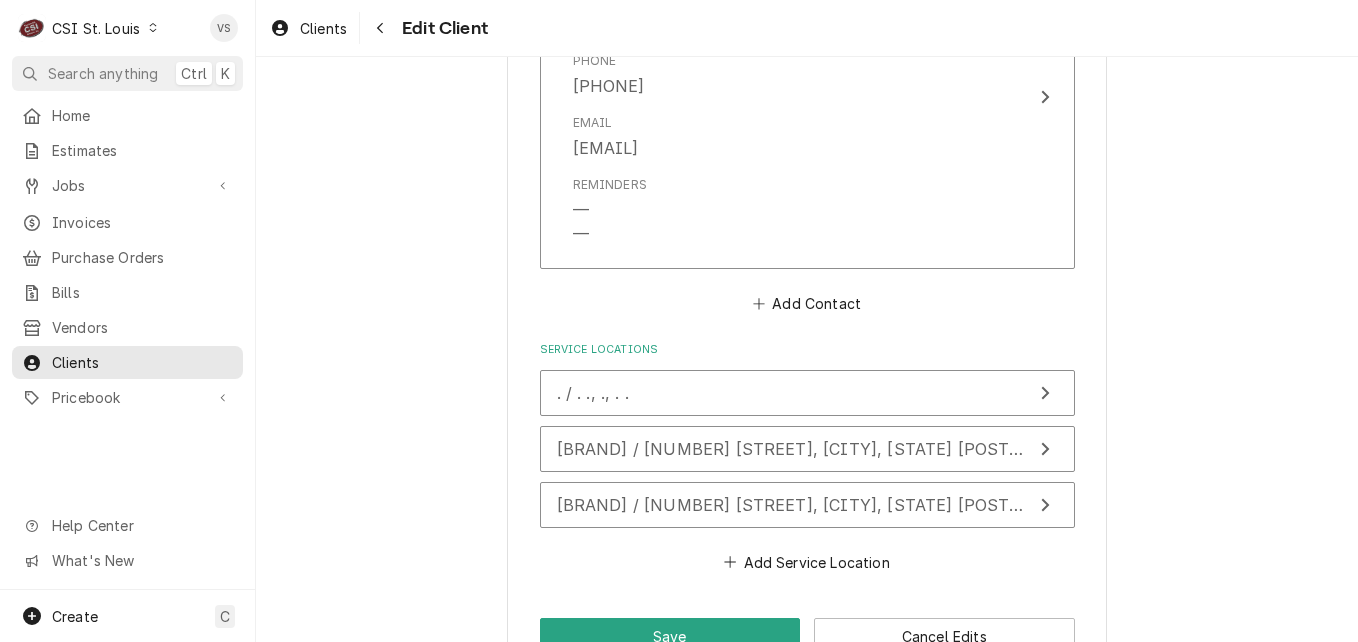 scroll, scrollTop: 1971, scrollLeft: 0, axis: vertical 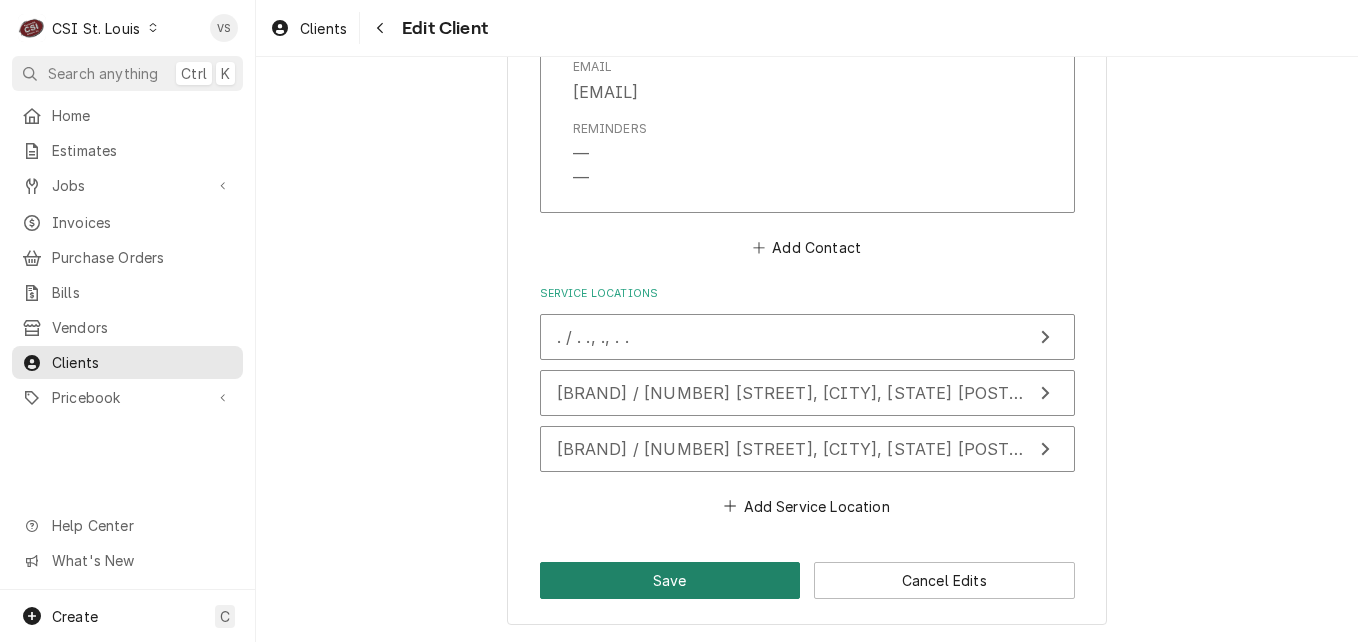 type on "[CREDIT_CARD]   exp [DATE]  ccv:  [CCV] [BRAND] Frozen Custard
[NUMBER] [STREET] [POSTAL_CODE]" 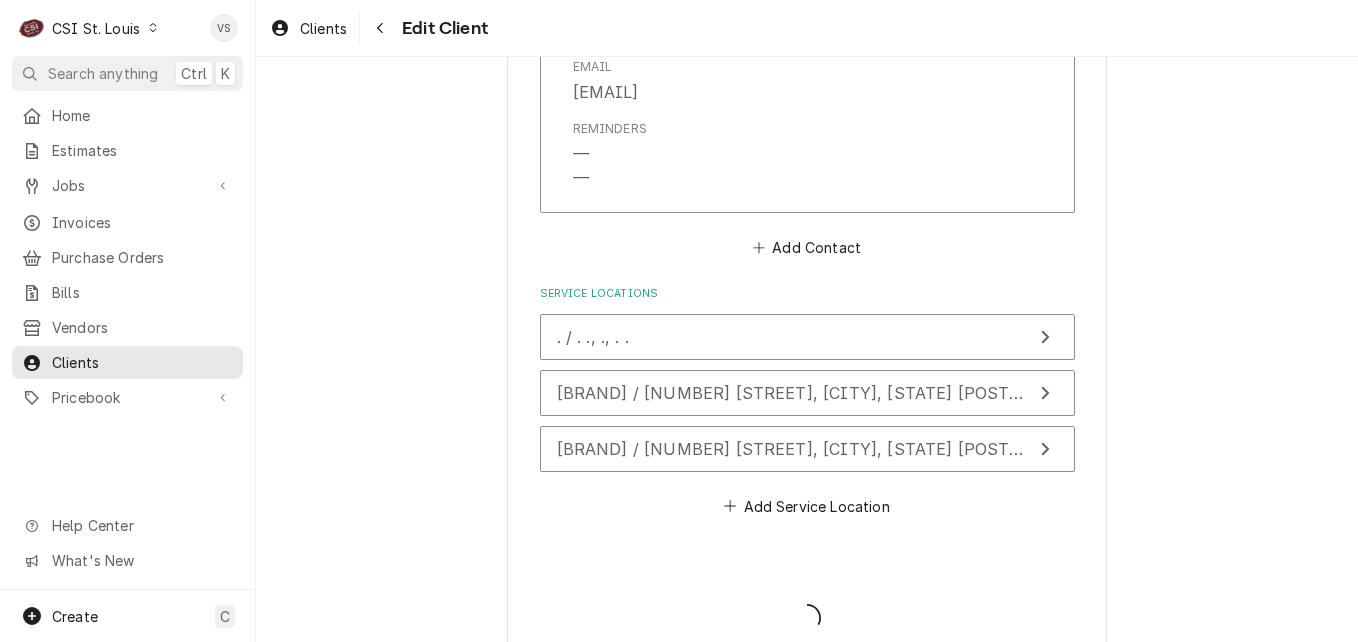 type on "x" 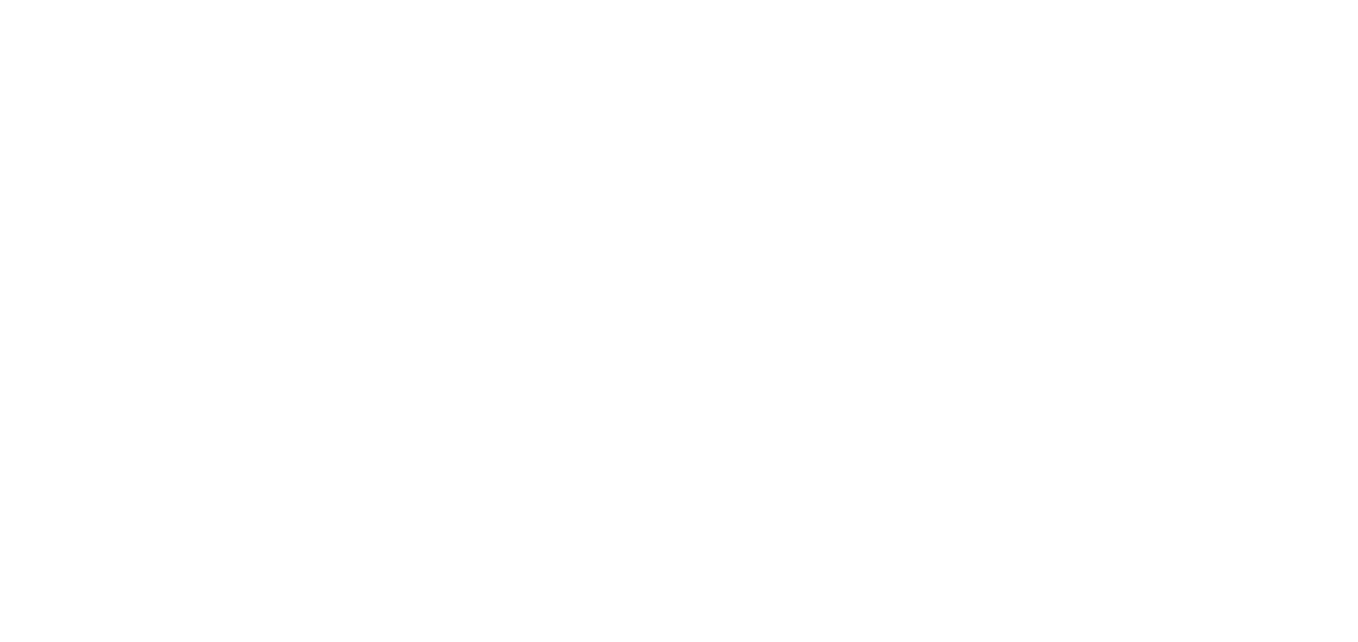 scroll, scrollTop: 0, scrollLeft: 0, axis: both 